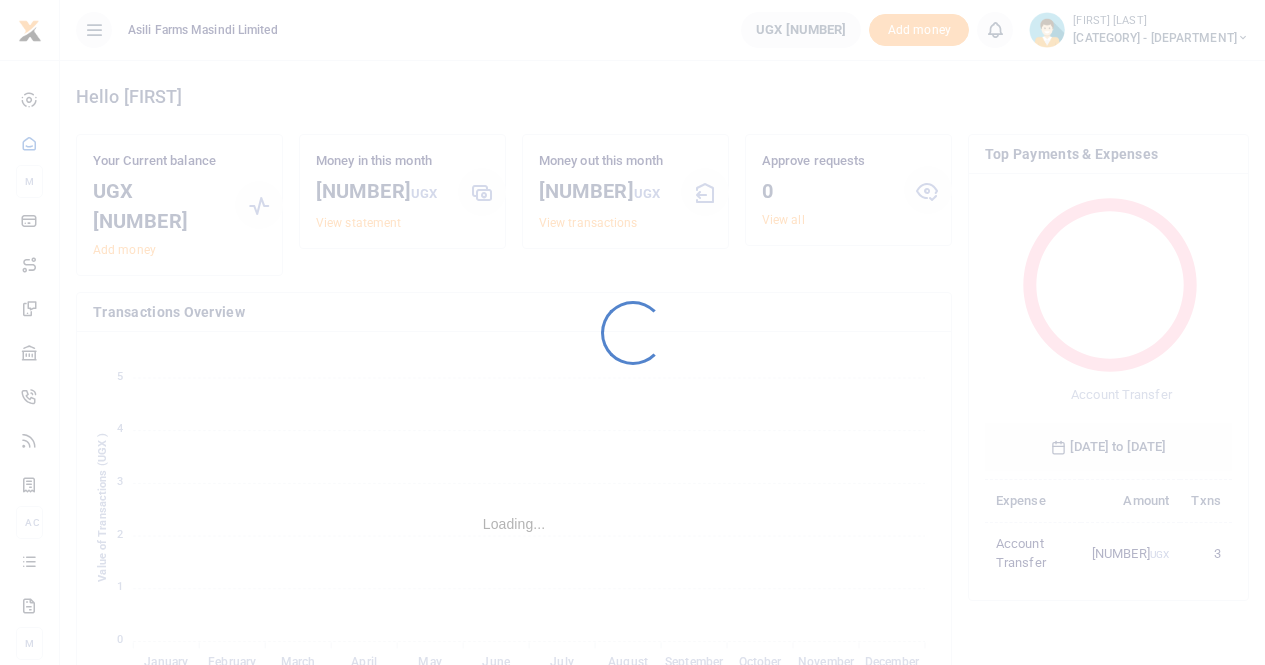 scroll, scrollTop: 0, scrollLeft: 0, axis: both 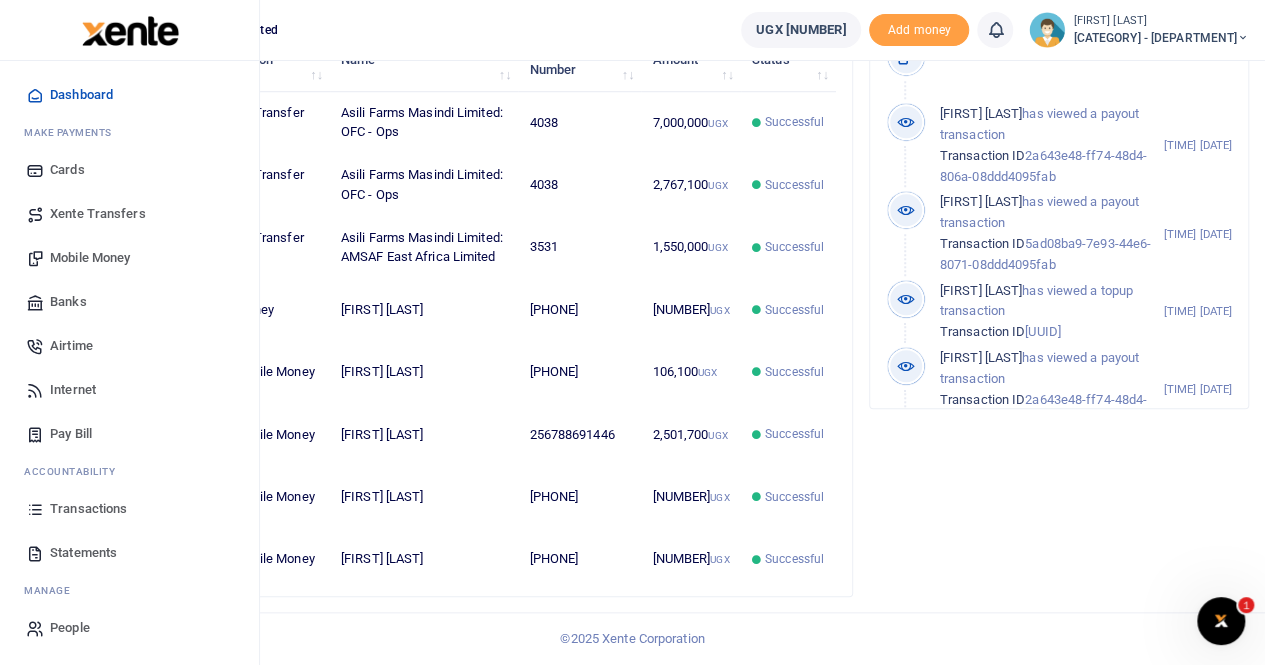 click on "Transactions" at bounding box center (88, 509) 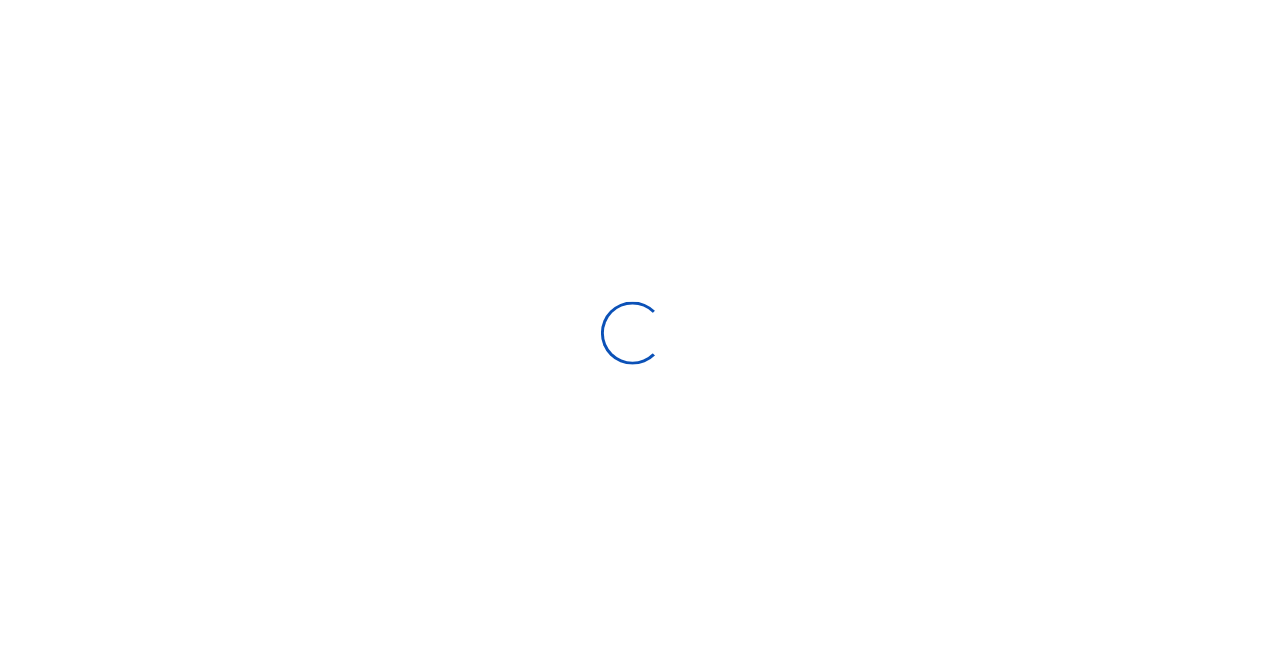 scroll, scrollTop: 0, scrollLeft: 0, axis: both 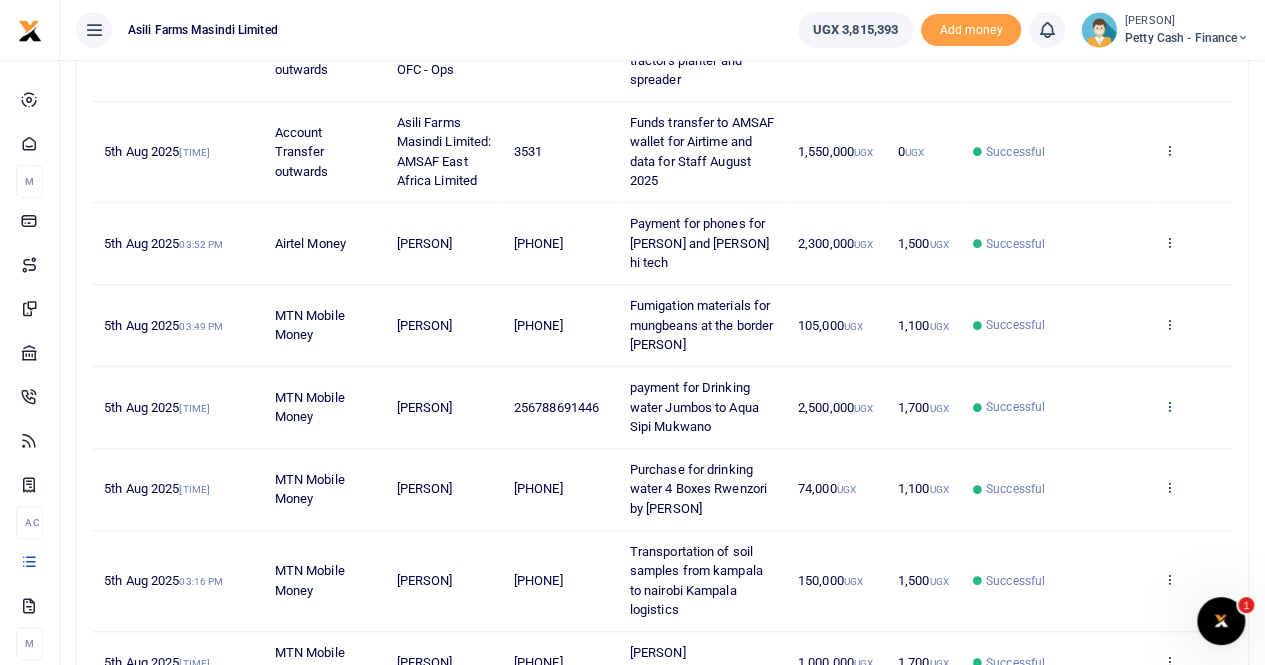 click at bounding box center [1169, 406] 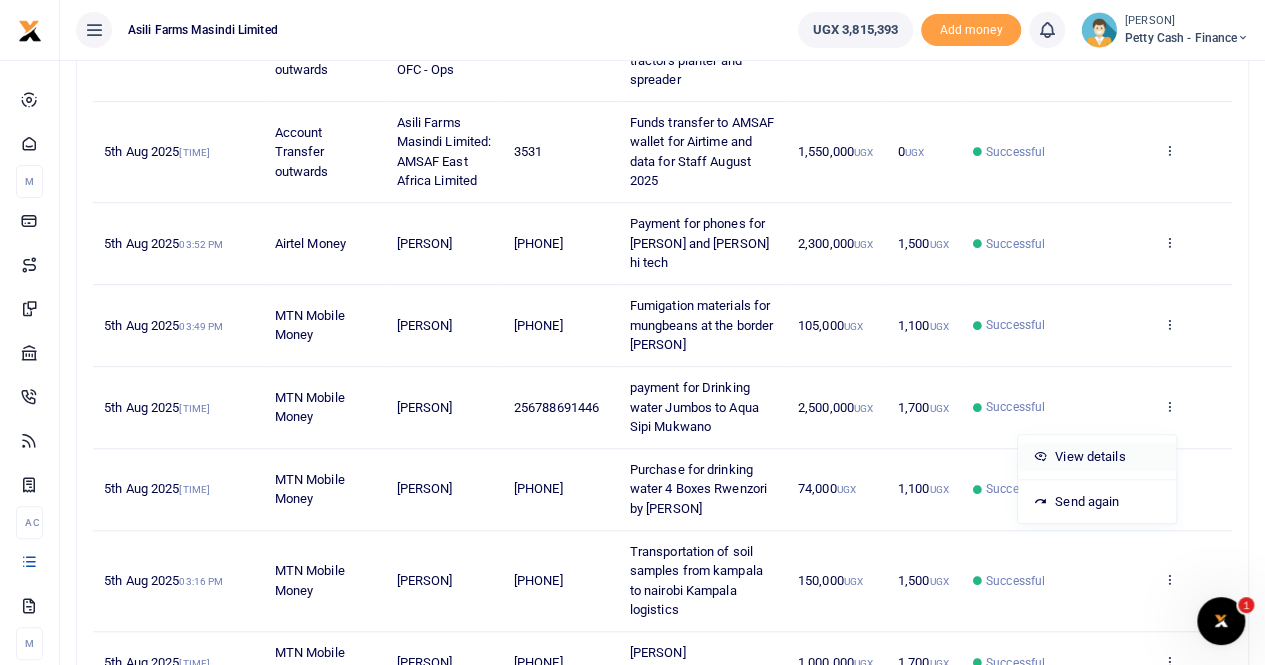 click on "View details" at bounding box center (1097, 457) 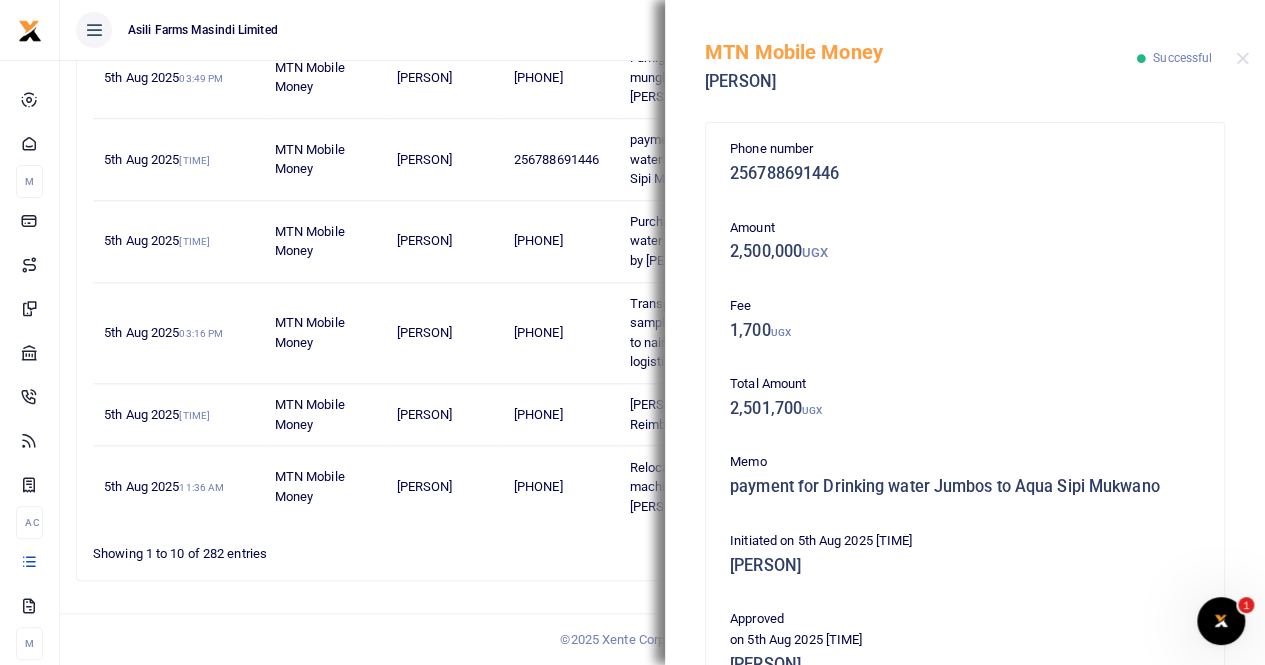 scroll, scrollTop: 794, scrollLeft: 0, axis: vertical 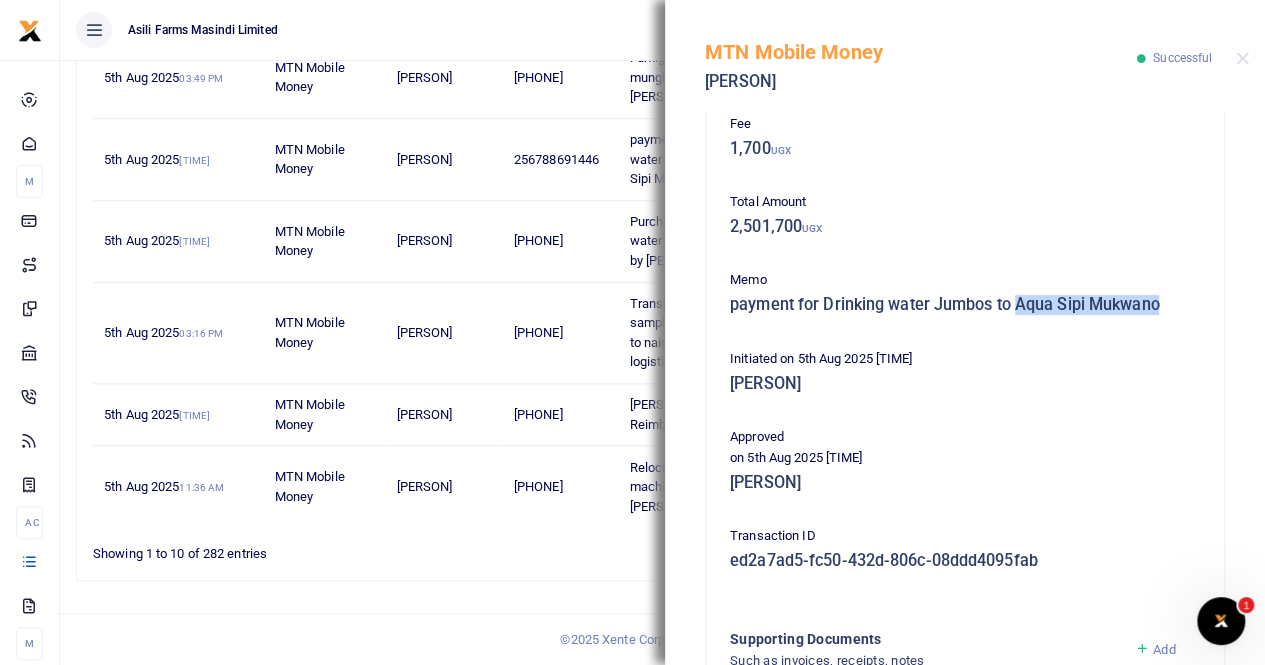 drag, startPoint x: 1016, startPoint y: 305, endPoint x: 1166, endPoint y: 308, distance: 150.03 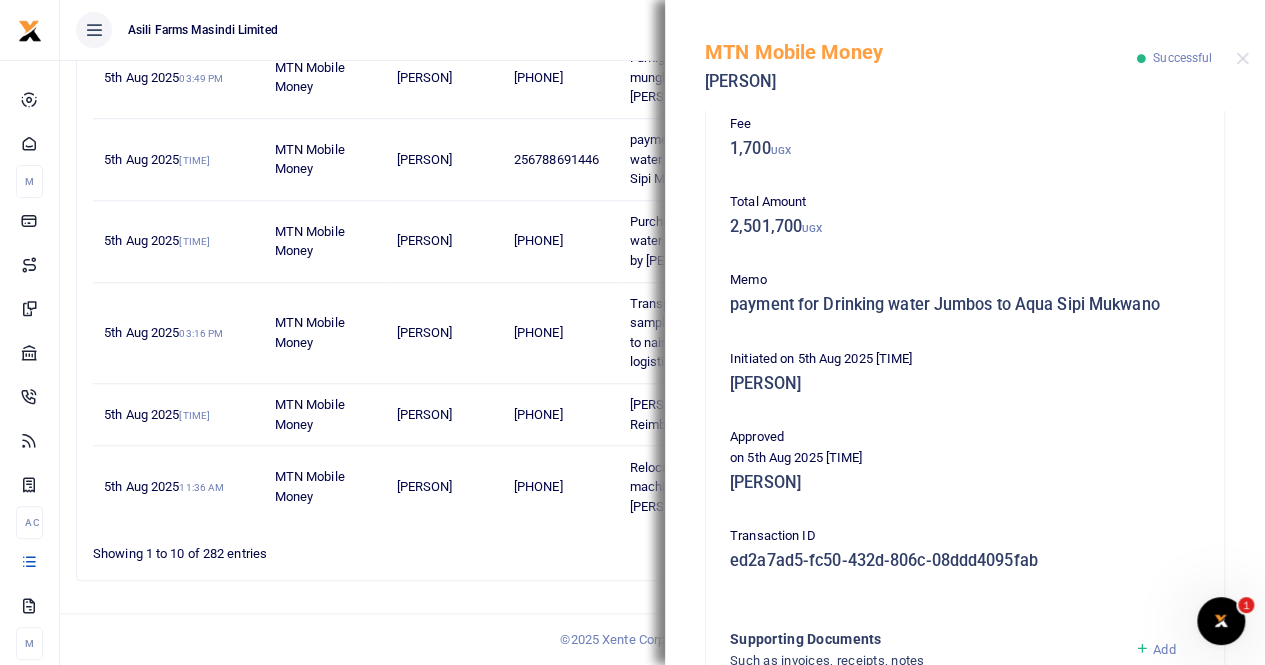 click on "[PHONE]" at bounding box center (561, 78) 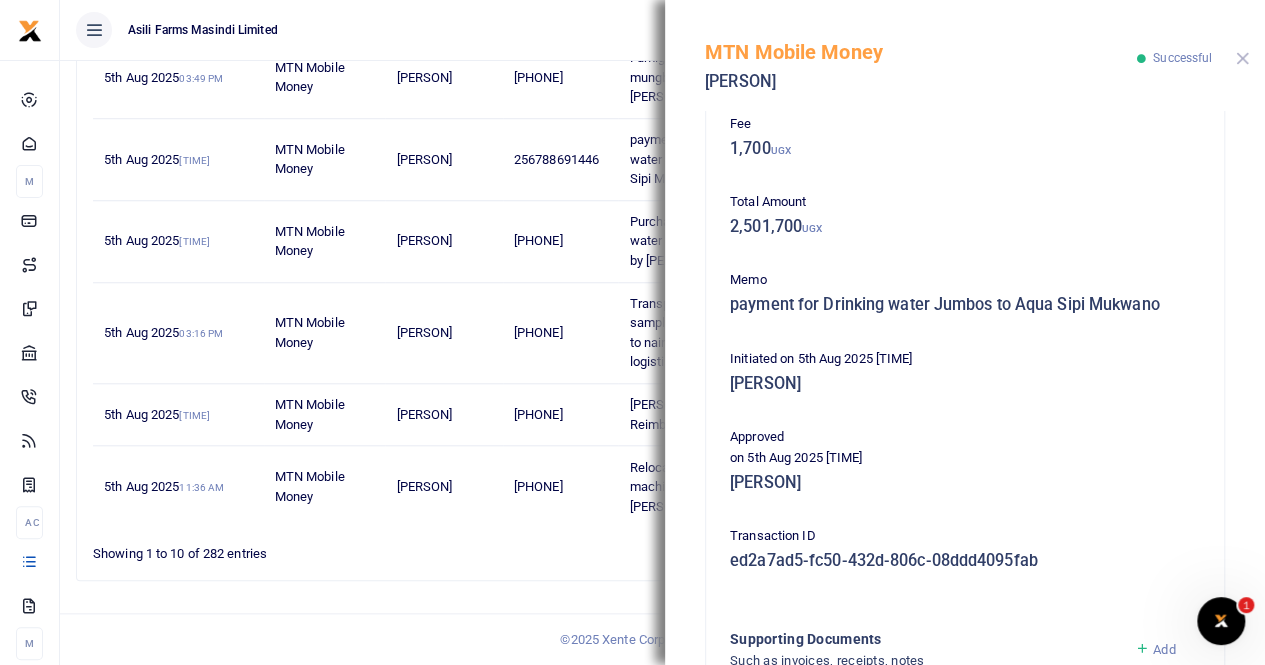click at bounding box center [1242, 58] 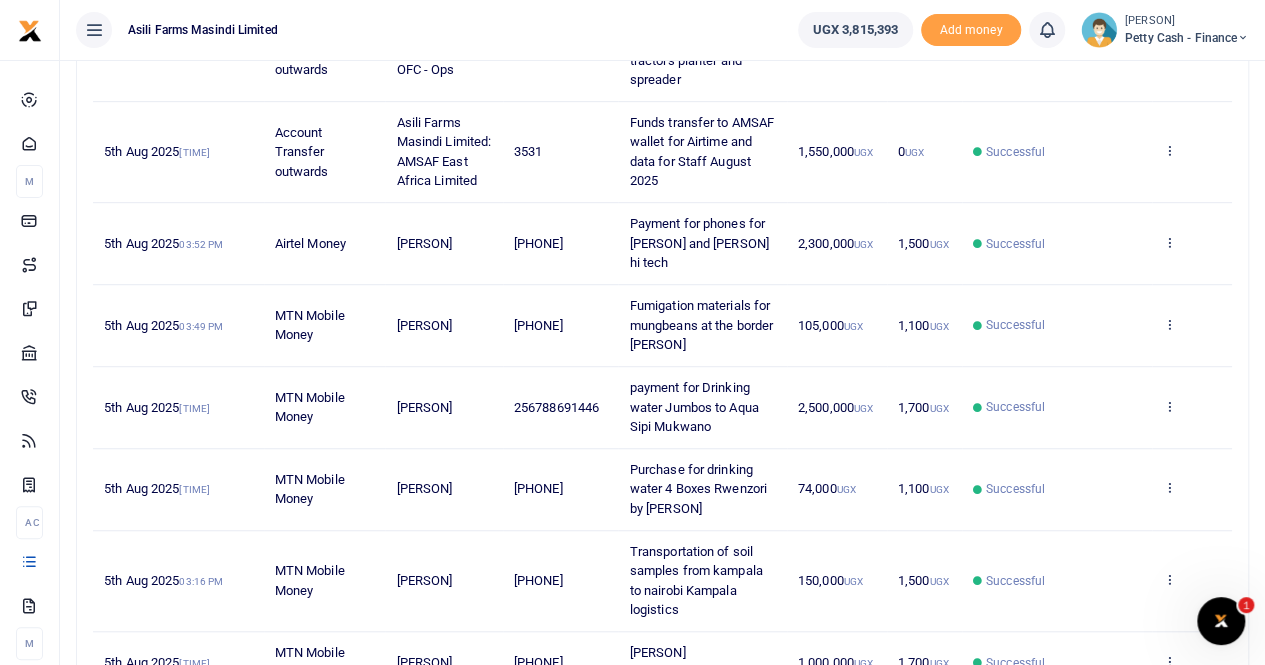 scroll, scrollTop: 594, scrollLeft: 0, axis: vertical 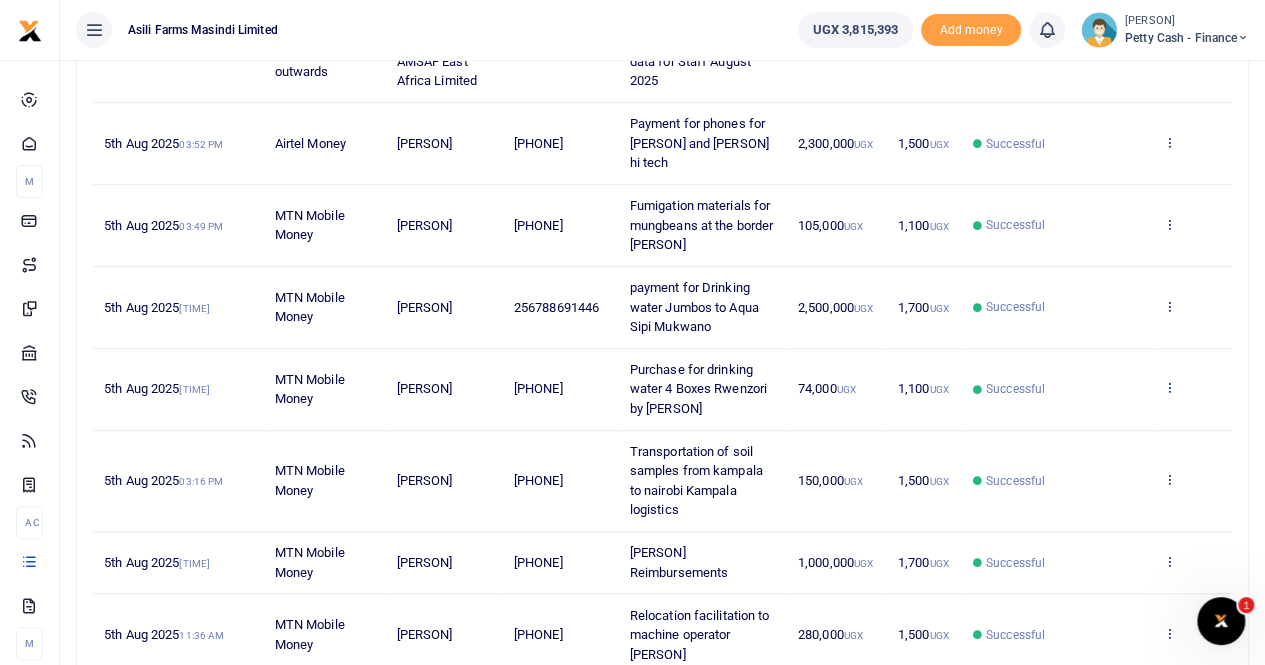 click at bounding box center [1169, 387] 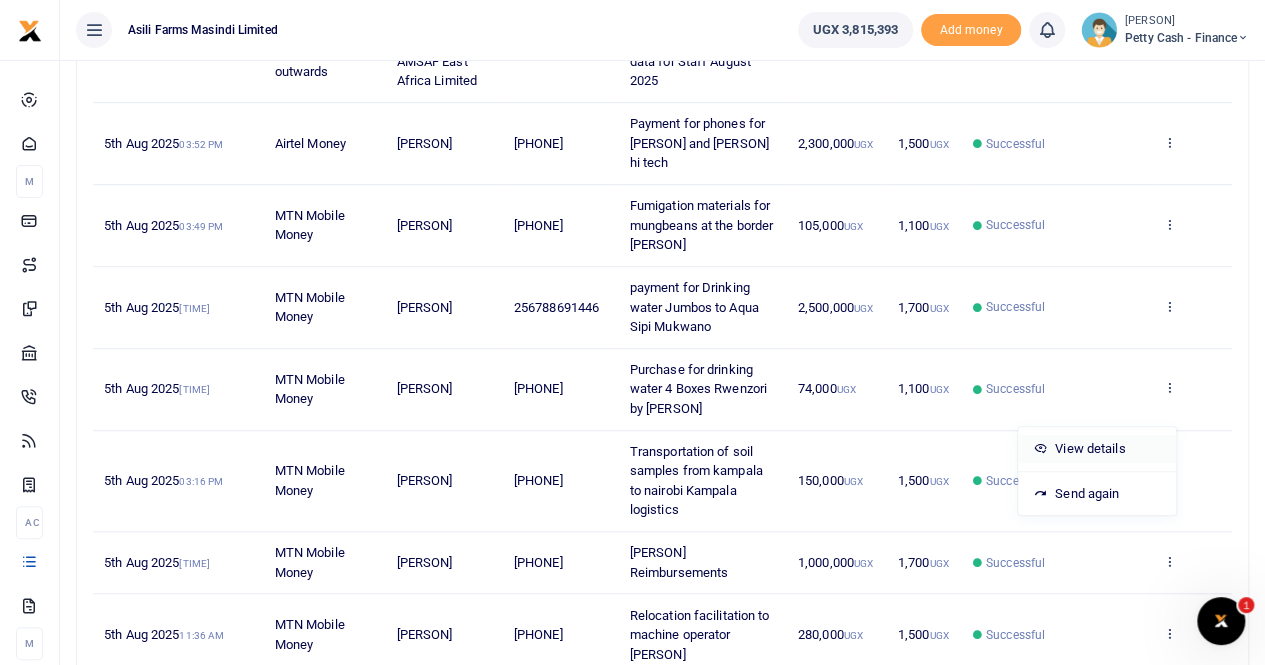 click on "View details" at bounding box center (1097, 449) 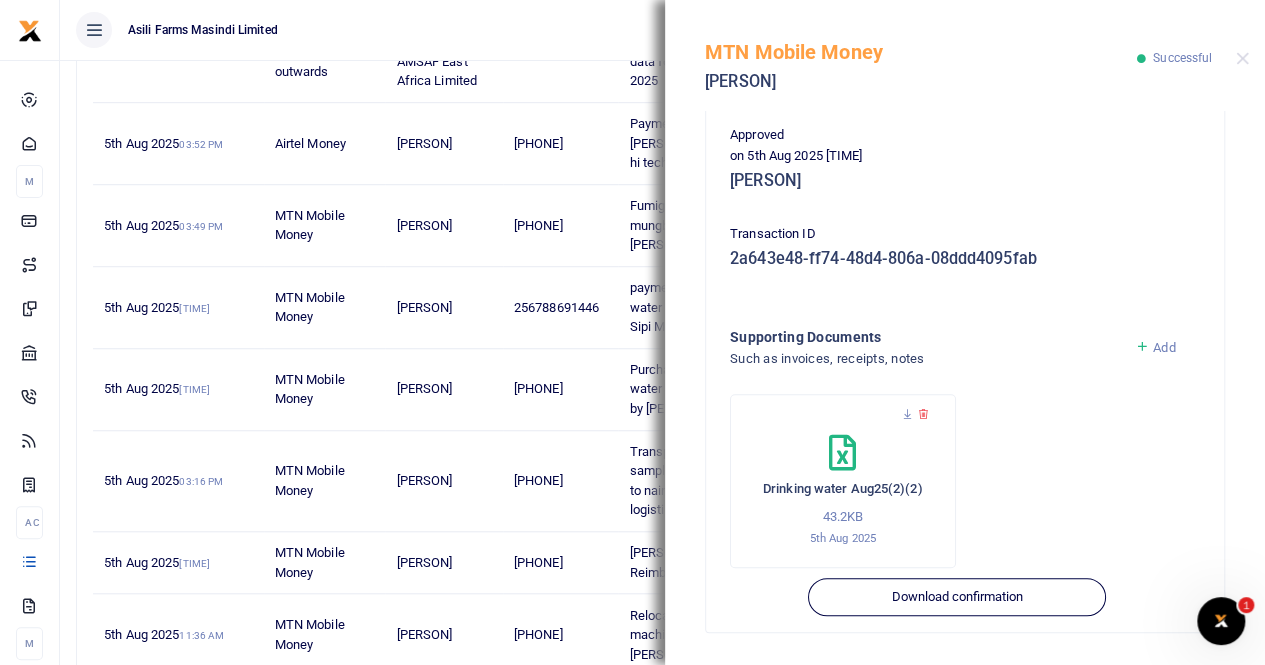 scroll, scrollTop: 500, scrollLeft: 0, axis: vertical 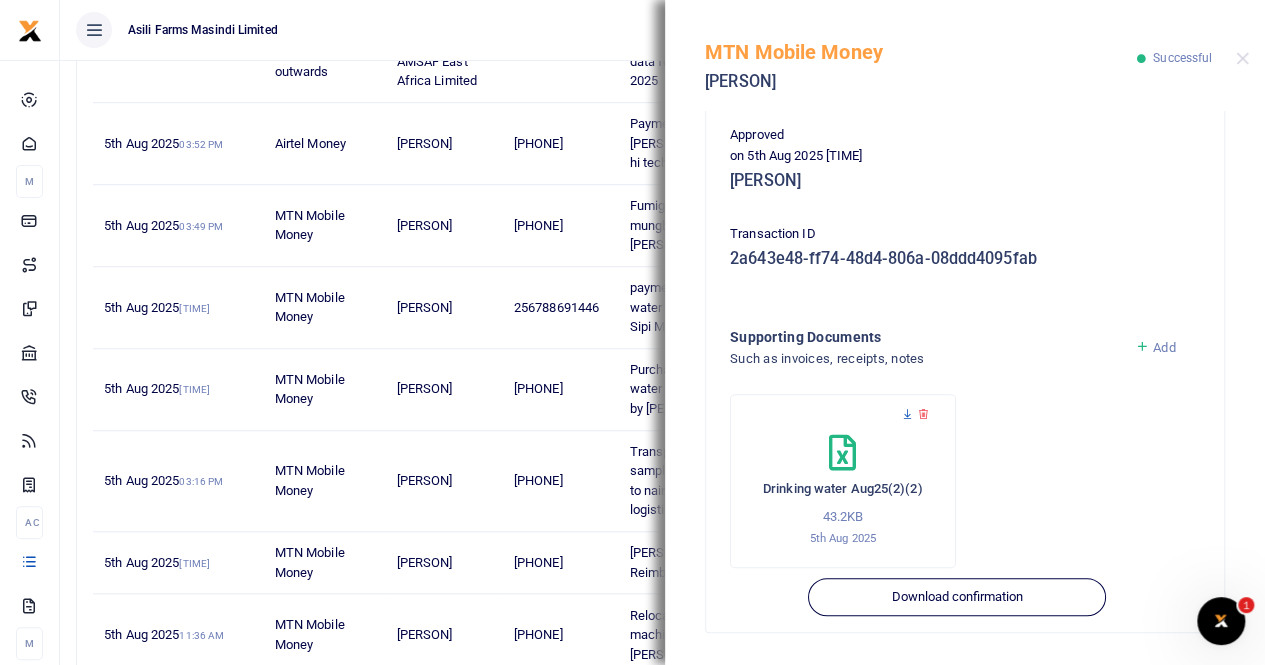 click at bounding box center (907, 414) 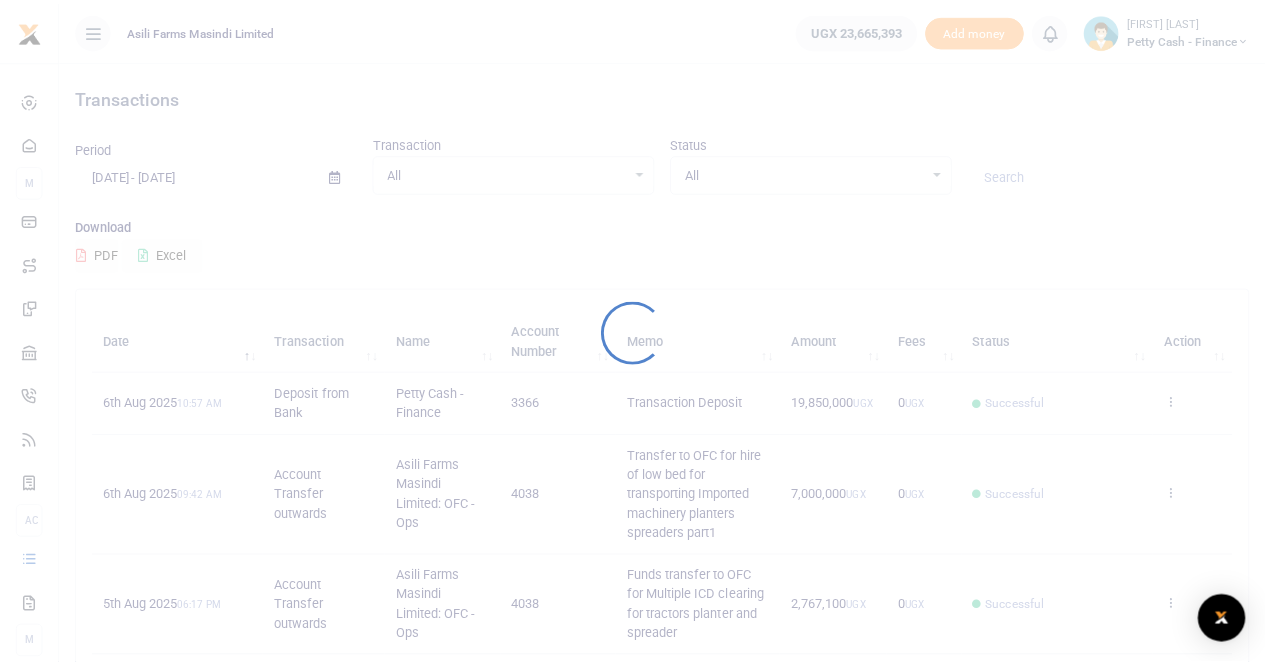 scroll, scrollTop: 0, scrollLeft: 0, axis: both 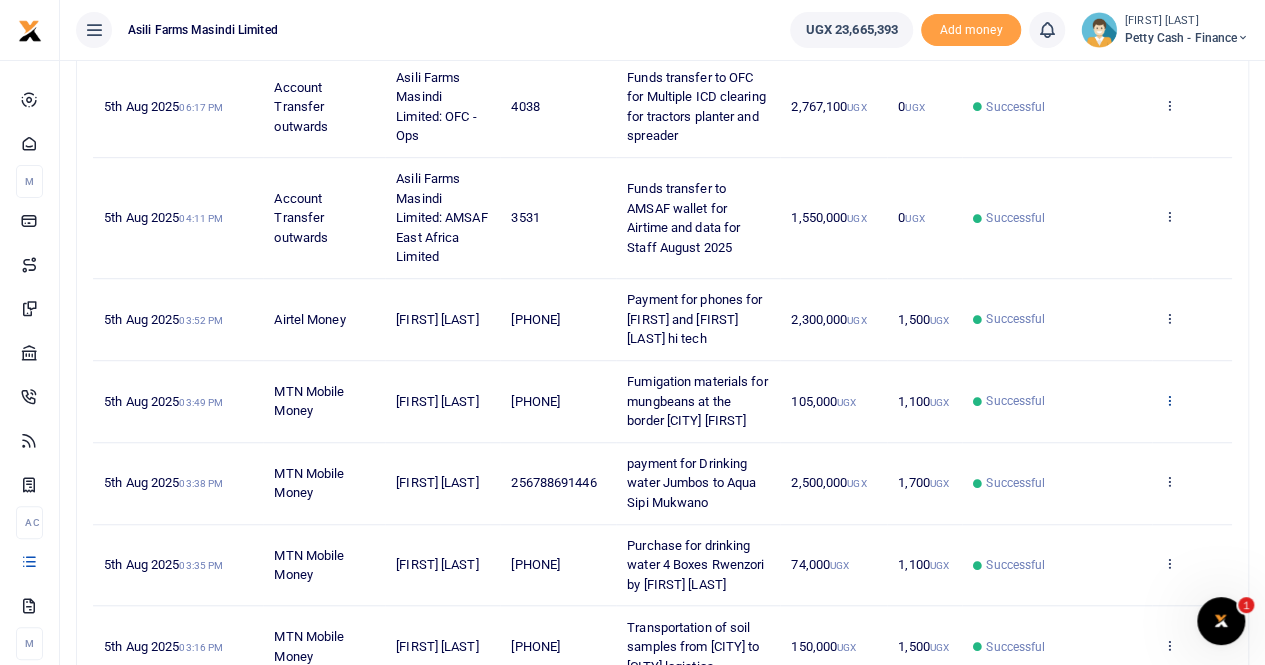 click at bounding box center [1169, 400] 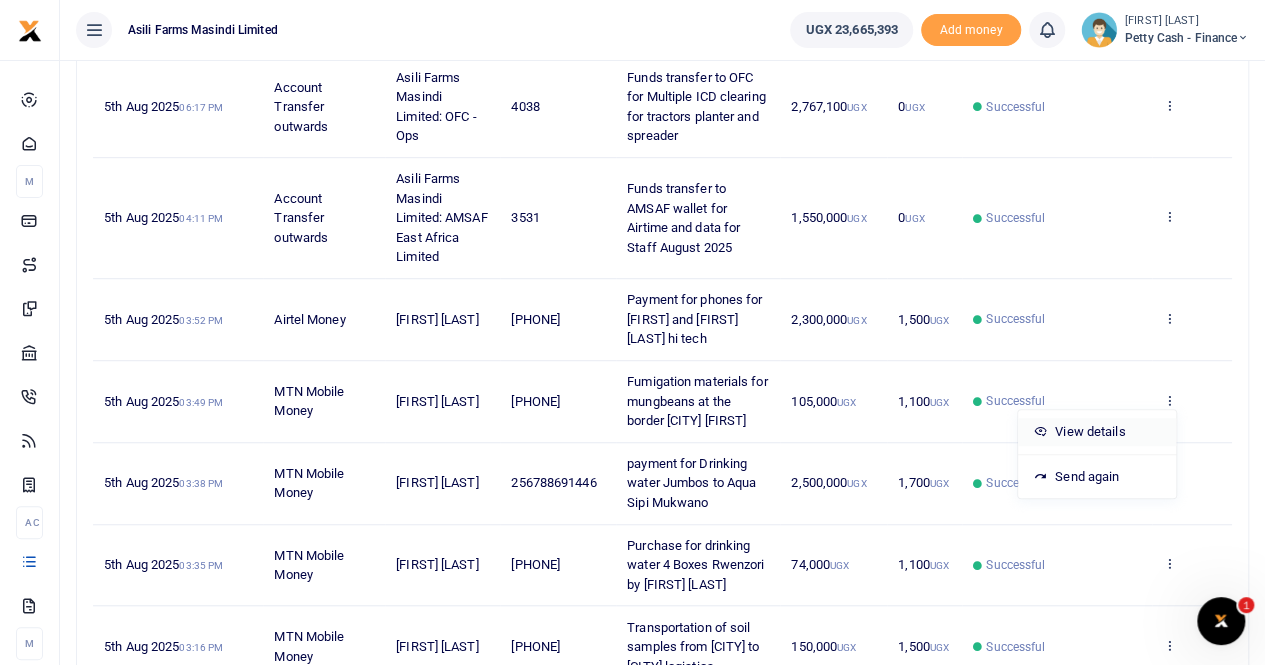 click on "View details" at bounding box center (1097, 432) 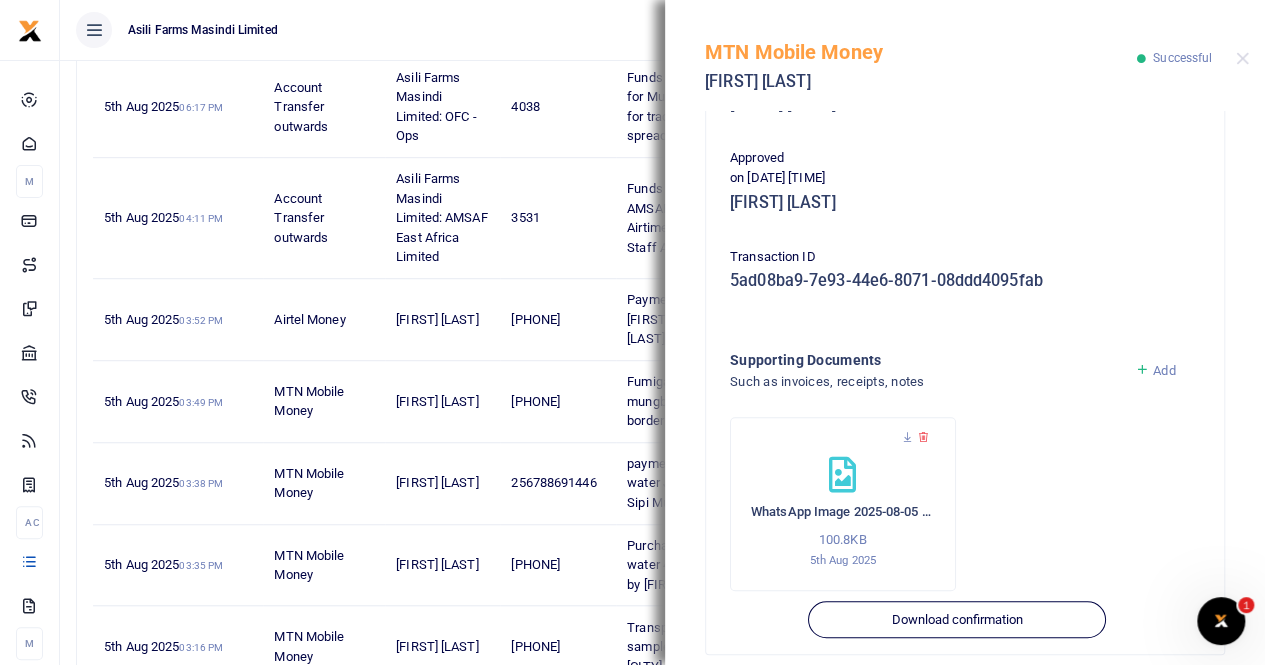 scroll, scrollTop: 482, scrollLeft: 0, axis: vertical 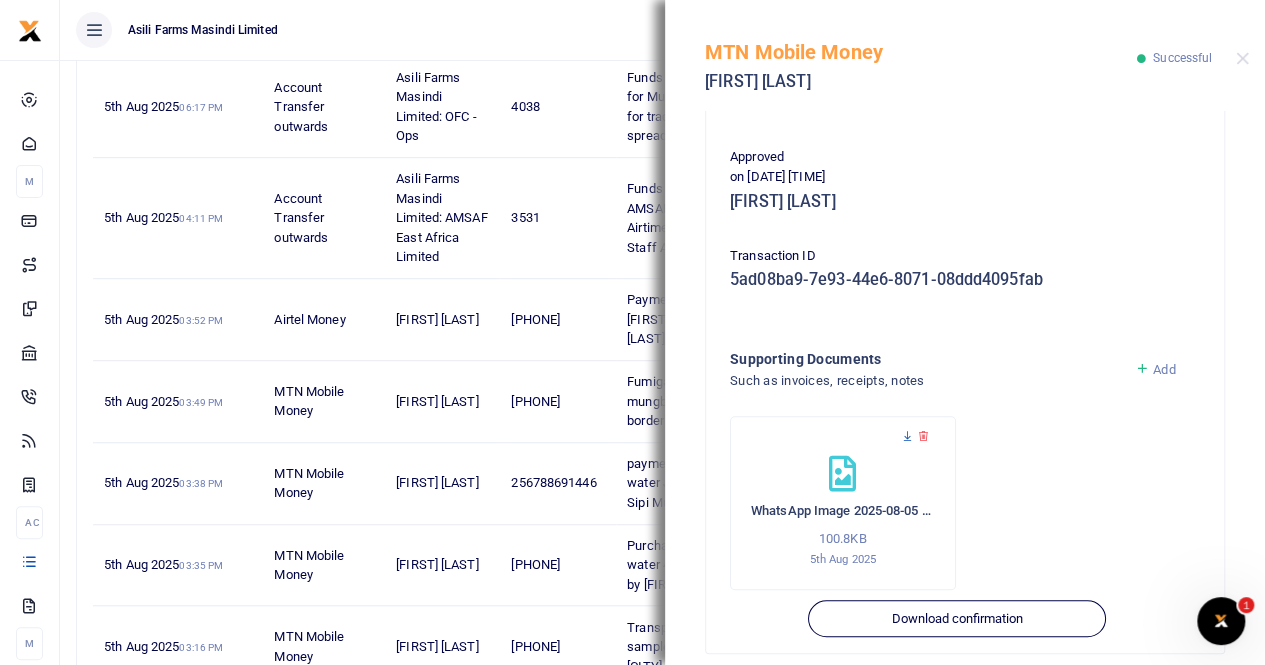 click at bounding box center [907, 436] 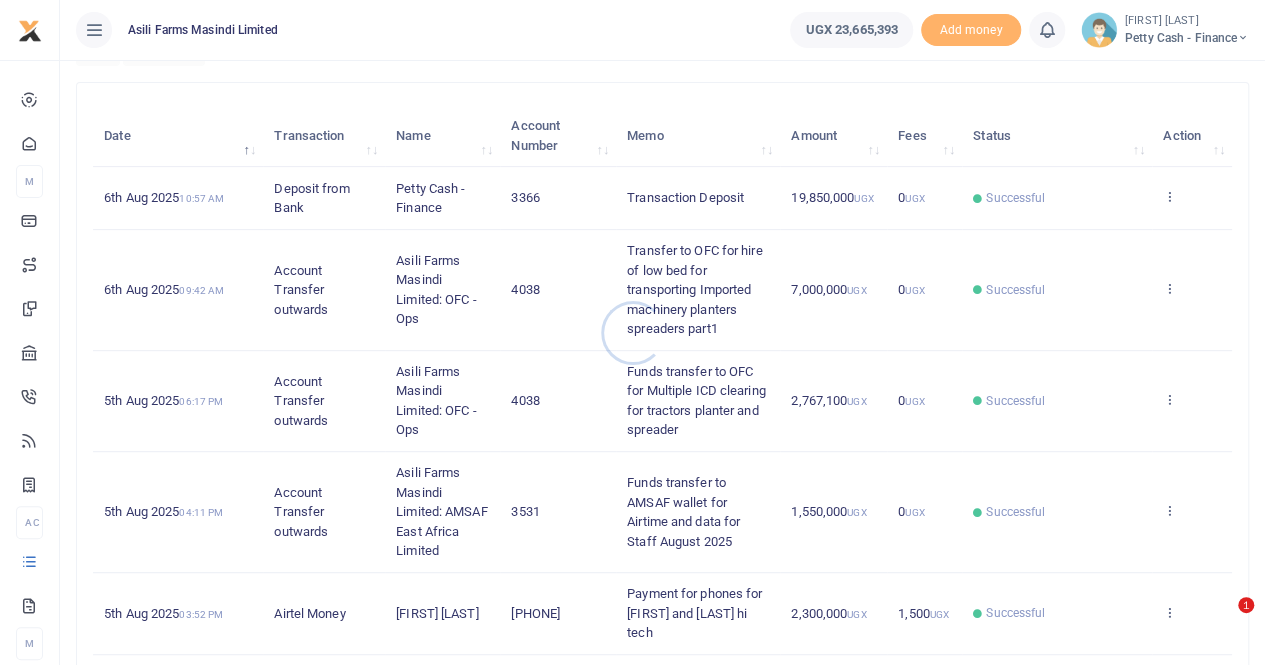 scroll, scrollTop: 300, scrollLeft: 0, axis: vertical 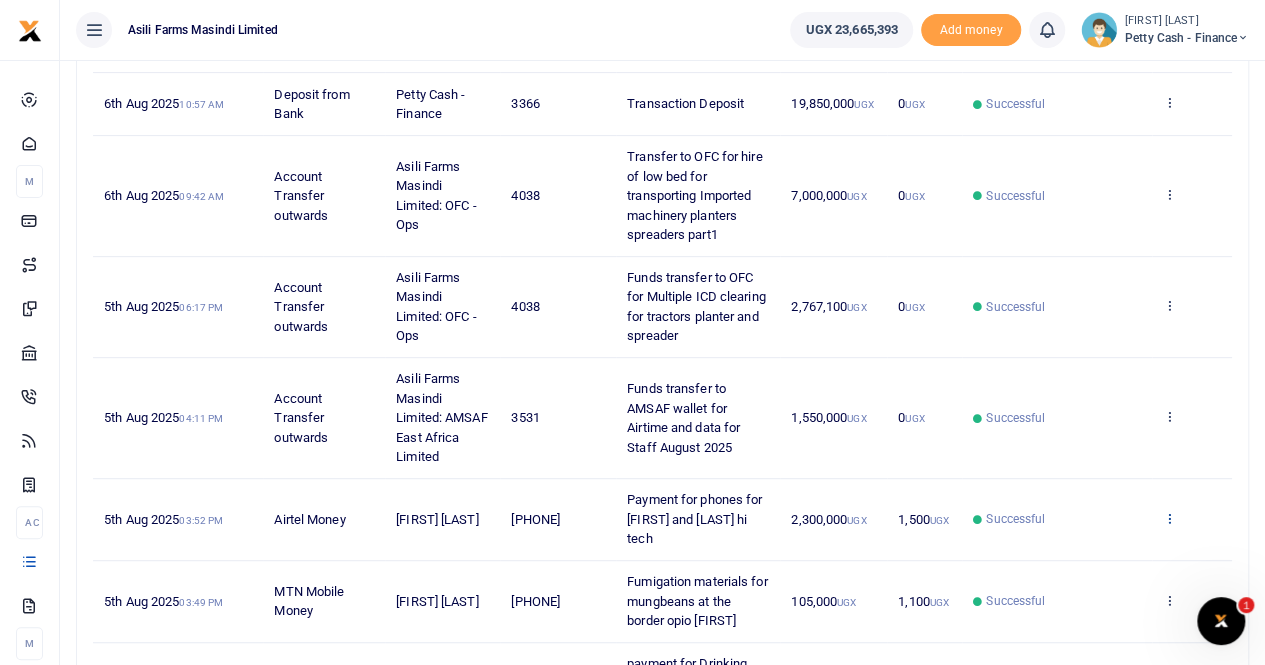 click at bounding box center [1169, 518] 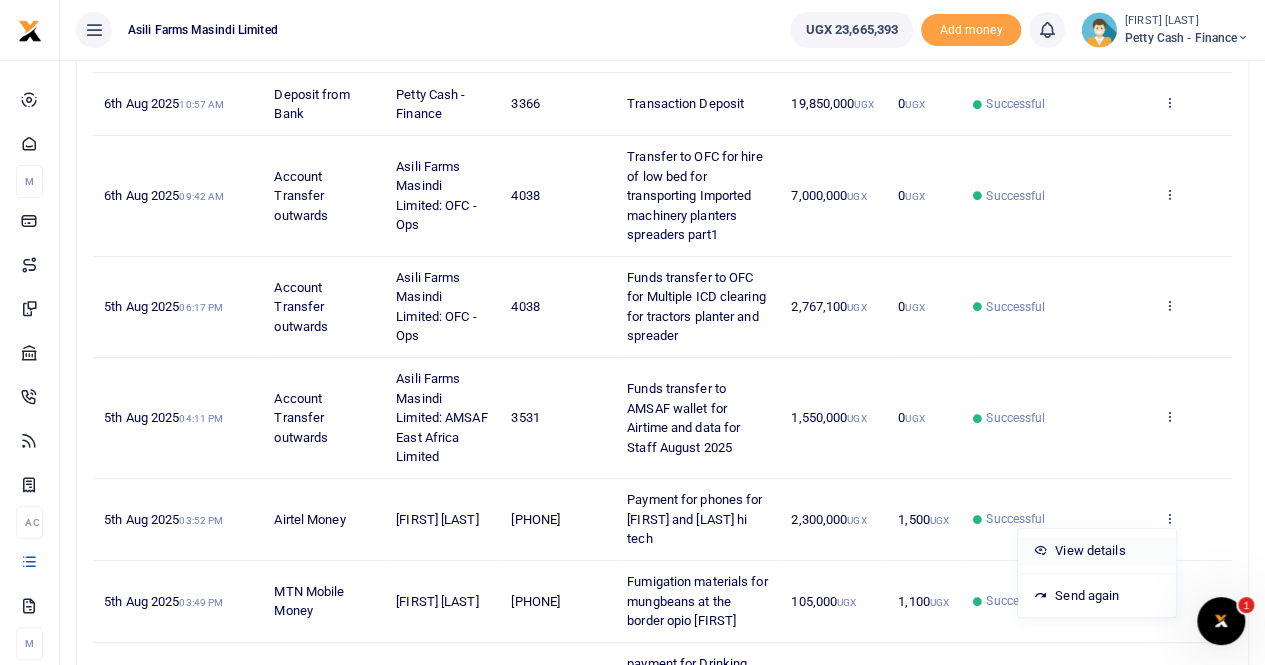 click on "View details" at bounding box center (1097, 551) 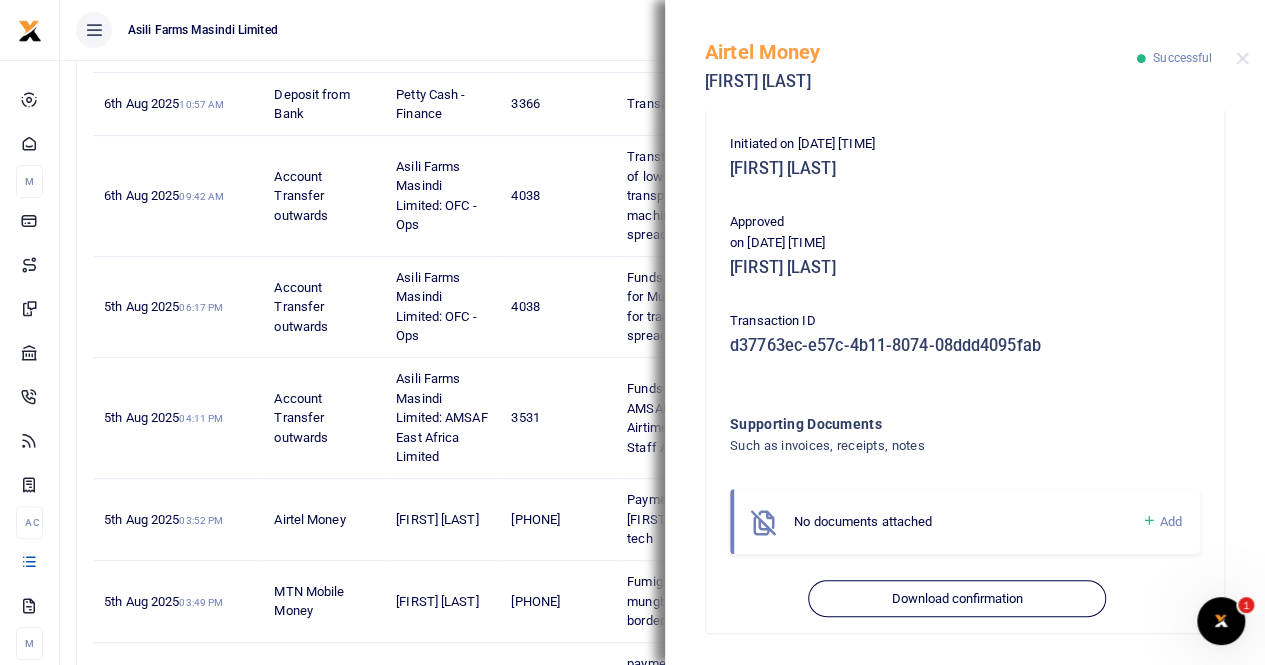 scroll, scrollTop: 297, scrollLeft: 0, axis: vertical 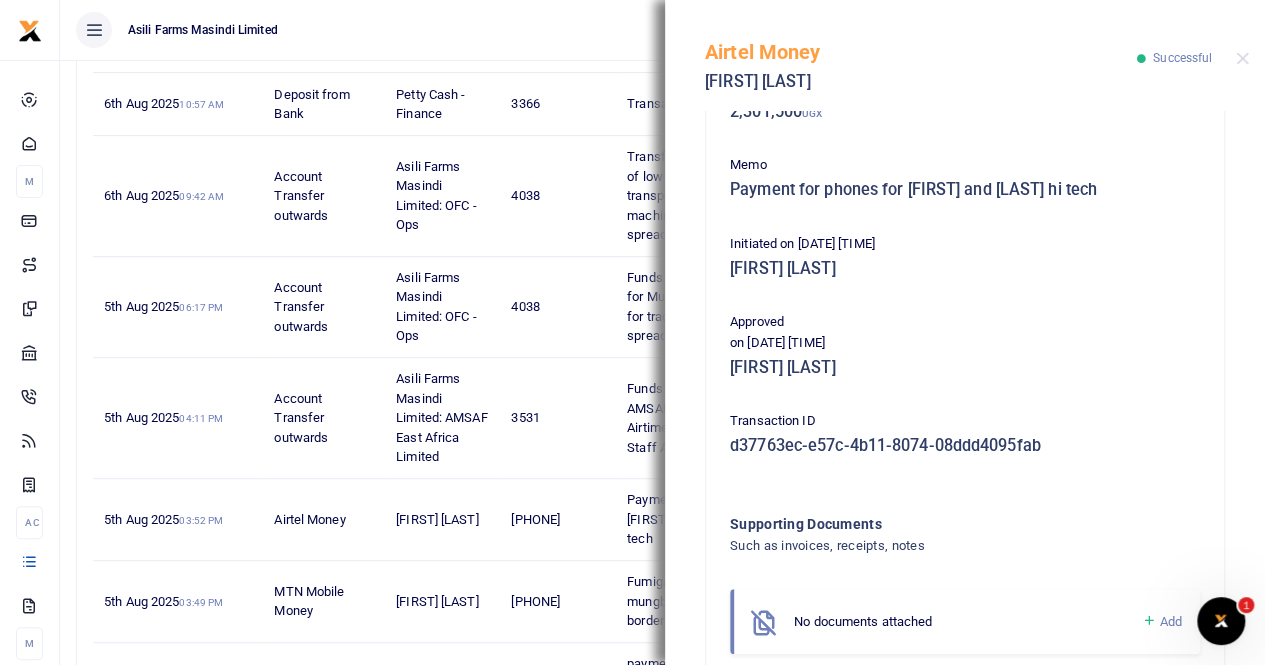 drag, startPoint x: 730, startPoint y: 187, endPoint x: 1193, endPoint y: 185, distance: 463.00433 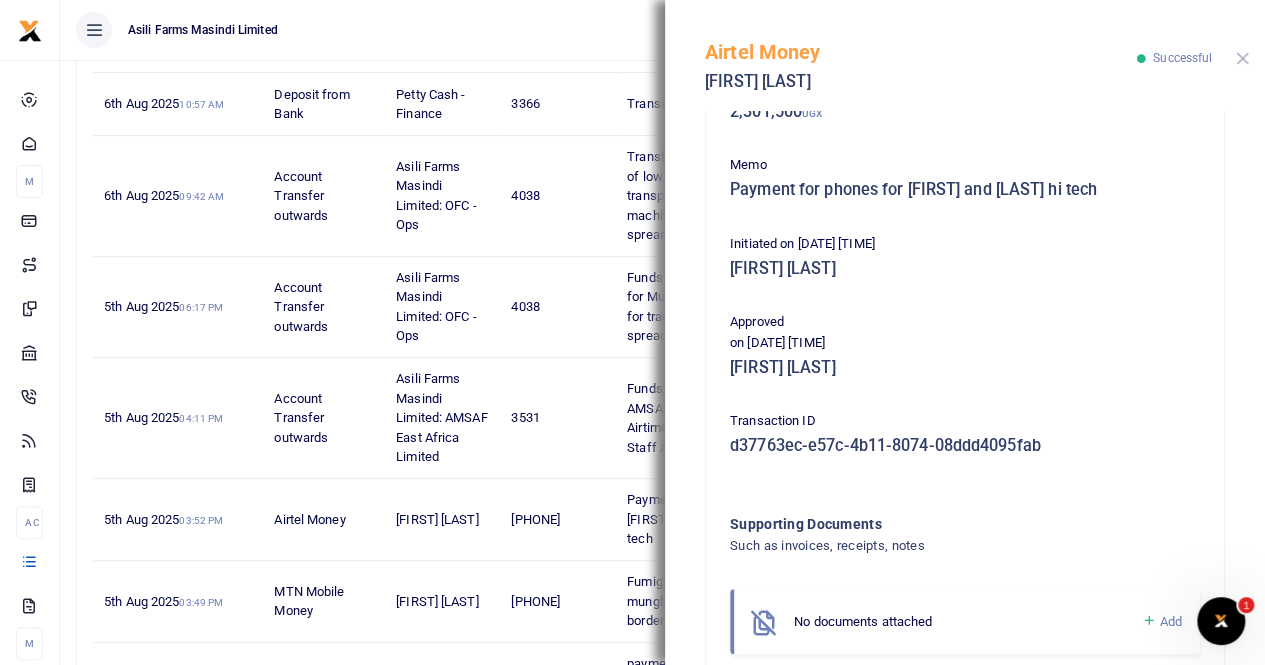 click at bounding box center [1242, 58] 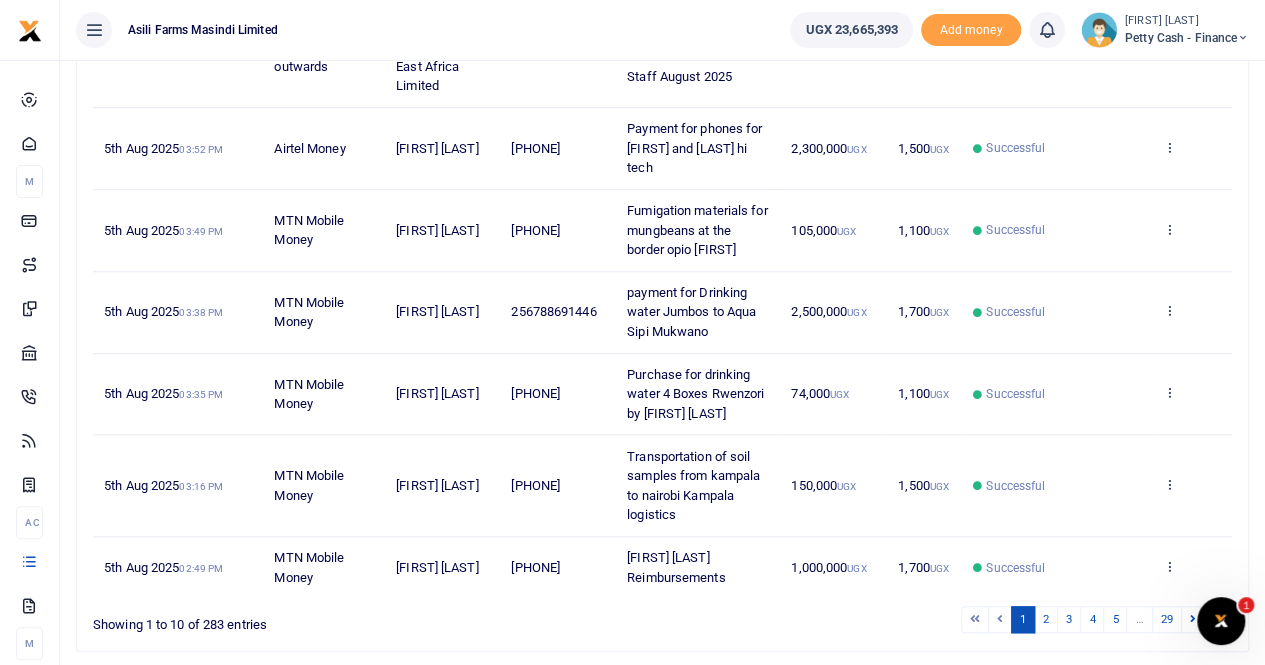 scroll, scrollTop: 775, scrollLeft: 0, axis: vertical 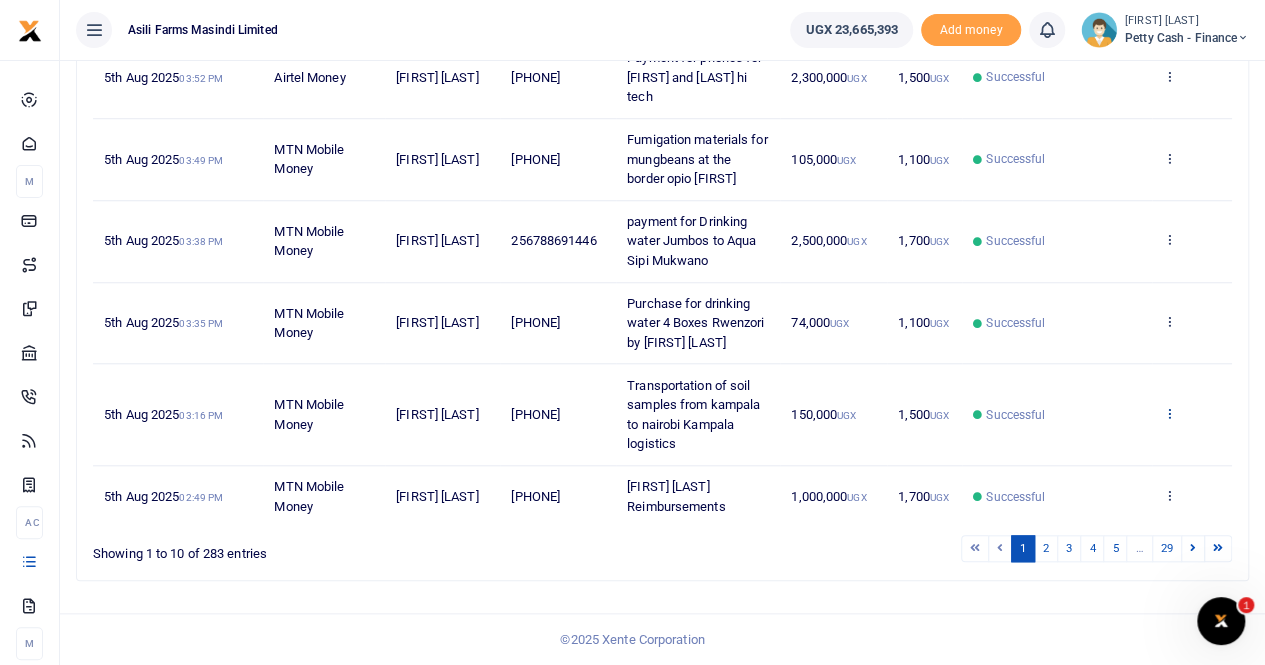 click at bounding box center [1169, 413] 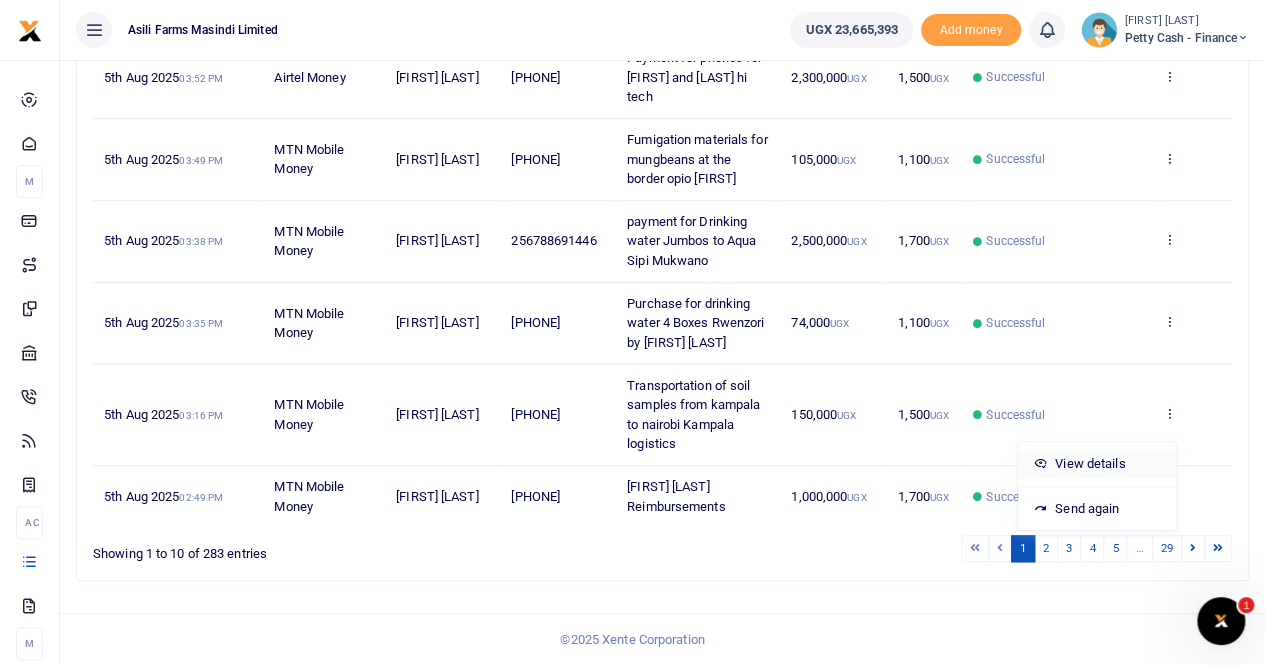 click on "View details" at bounding box center (1097, 464) 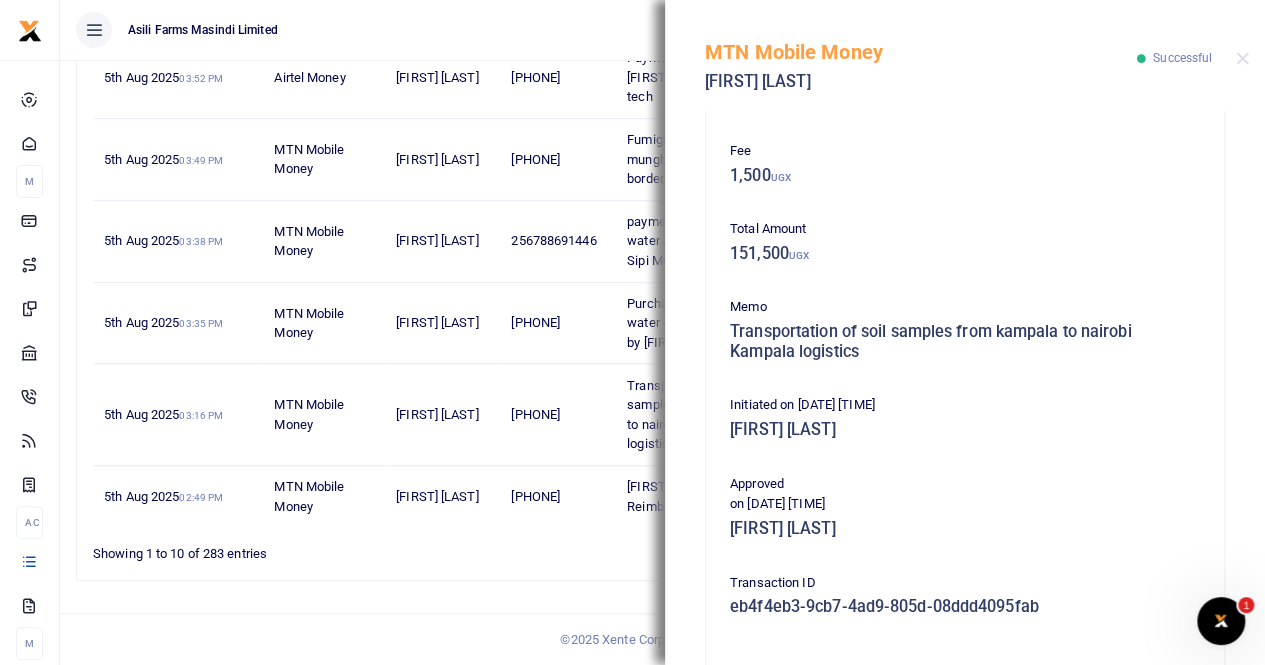 scroll, scrollTop: 500, scrollLeft: 0, axis: vertical 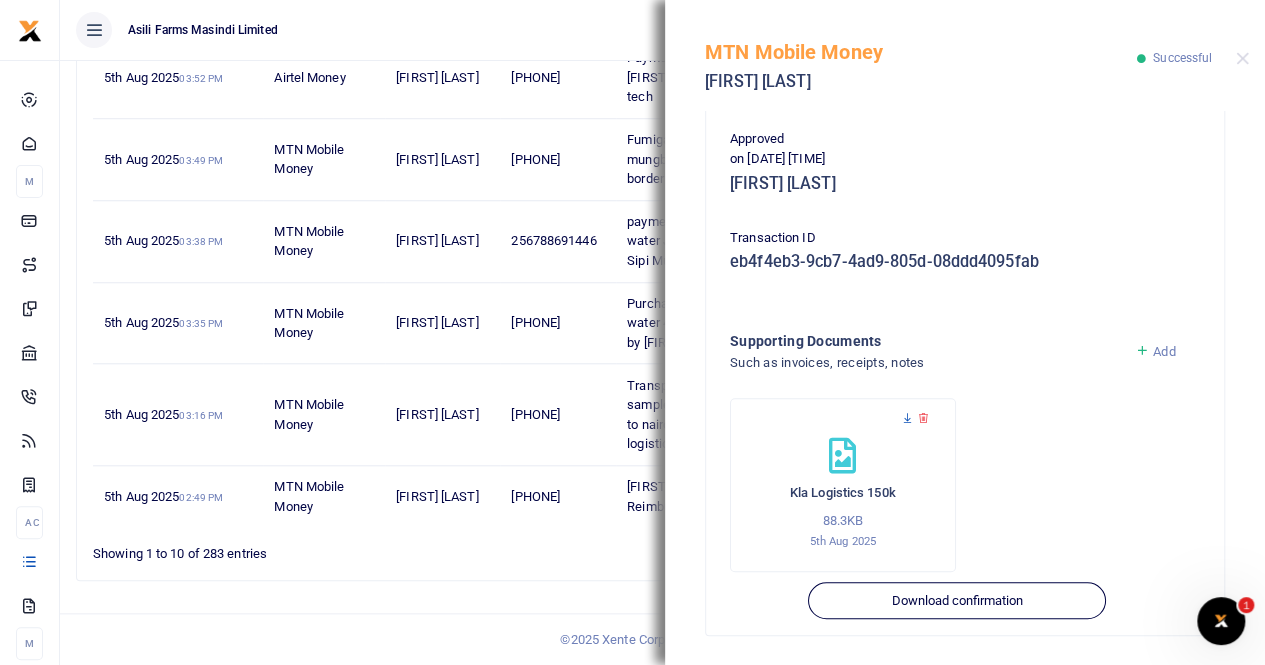 click at bounding box center (907, 418) 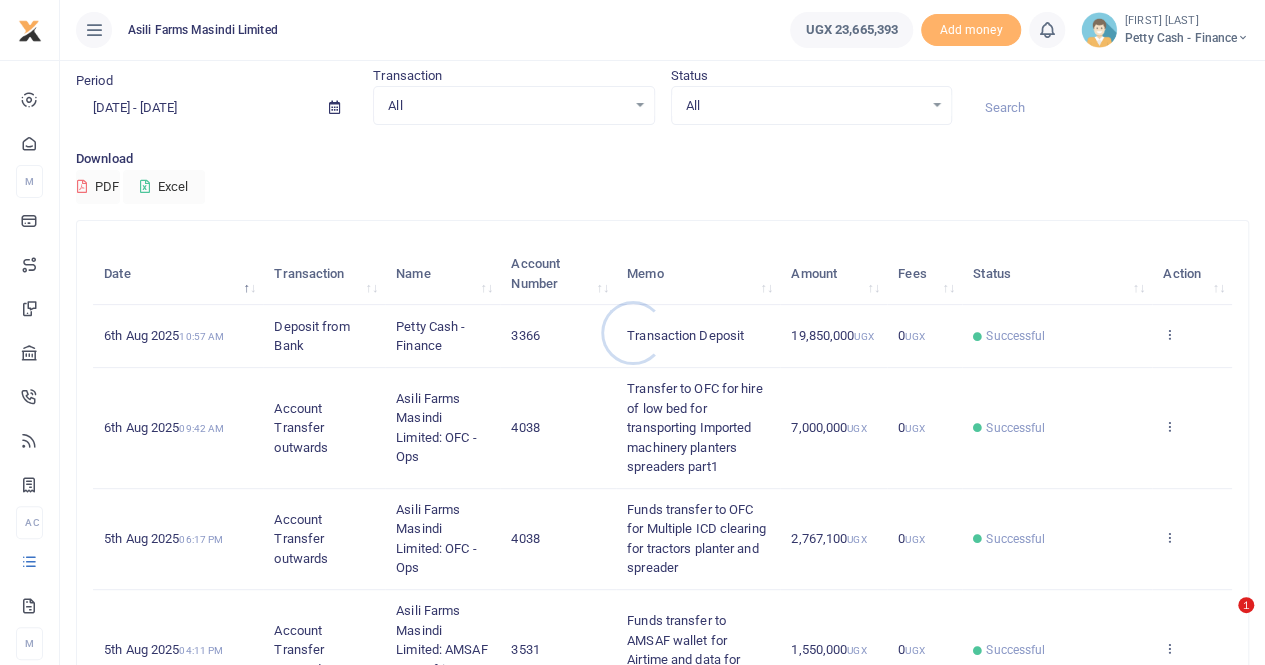 scroll, scrollTop: 100, scrollLeft: 0, axis: vertical 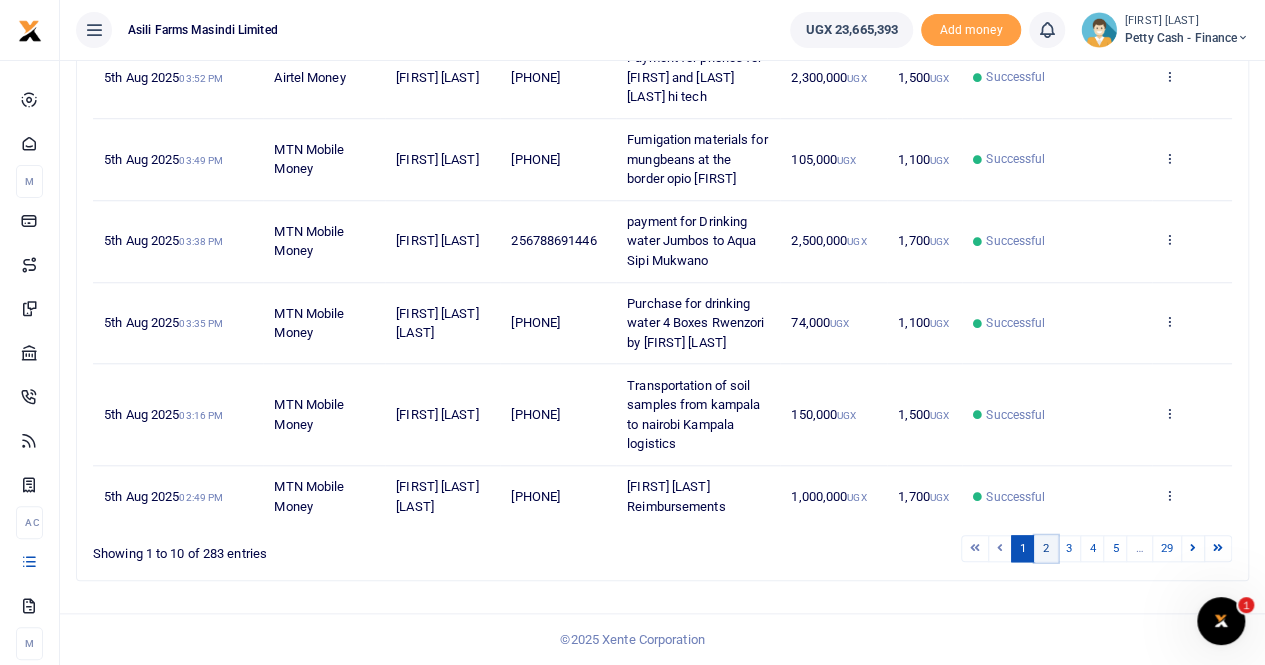 click on "2" at bounding box center (1046, 548) 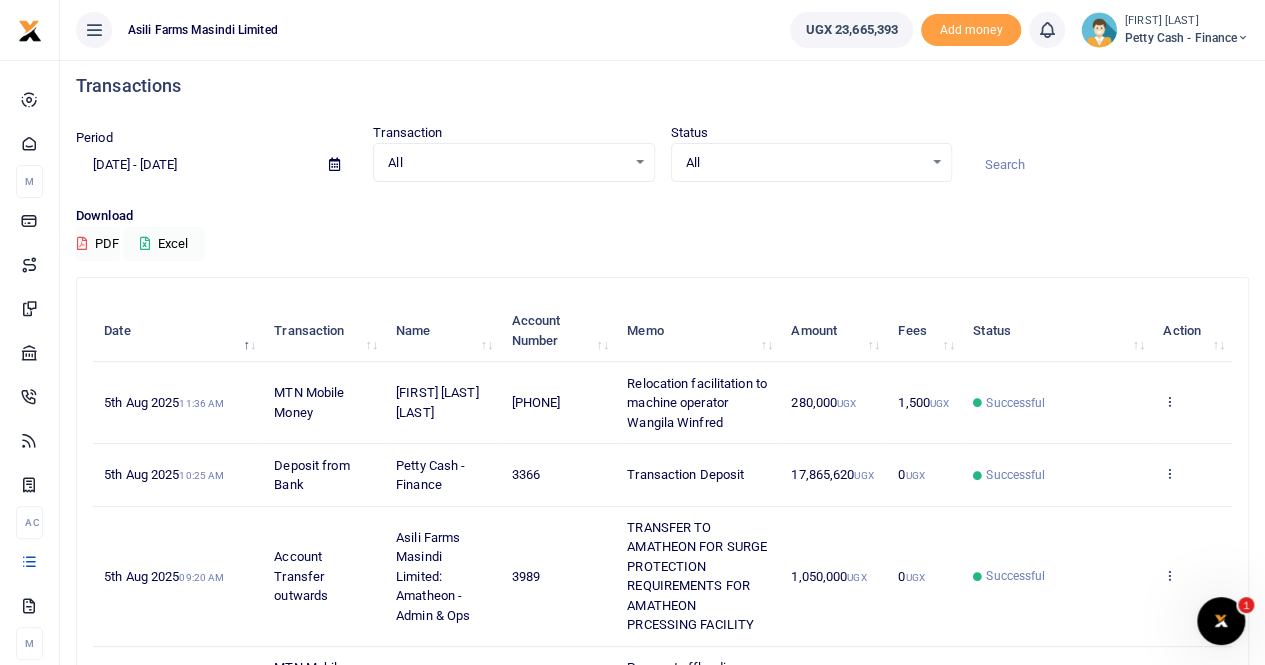 scroll, scrollTop: 0, scrollLeft: 0, axis: both 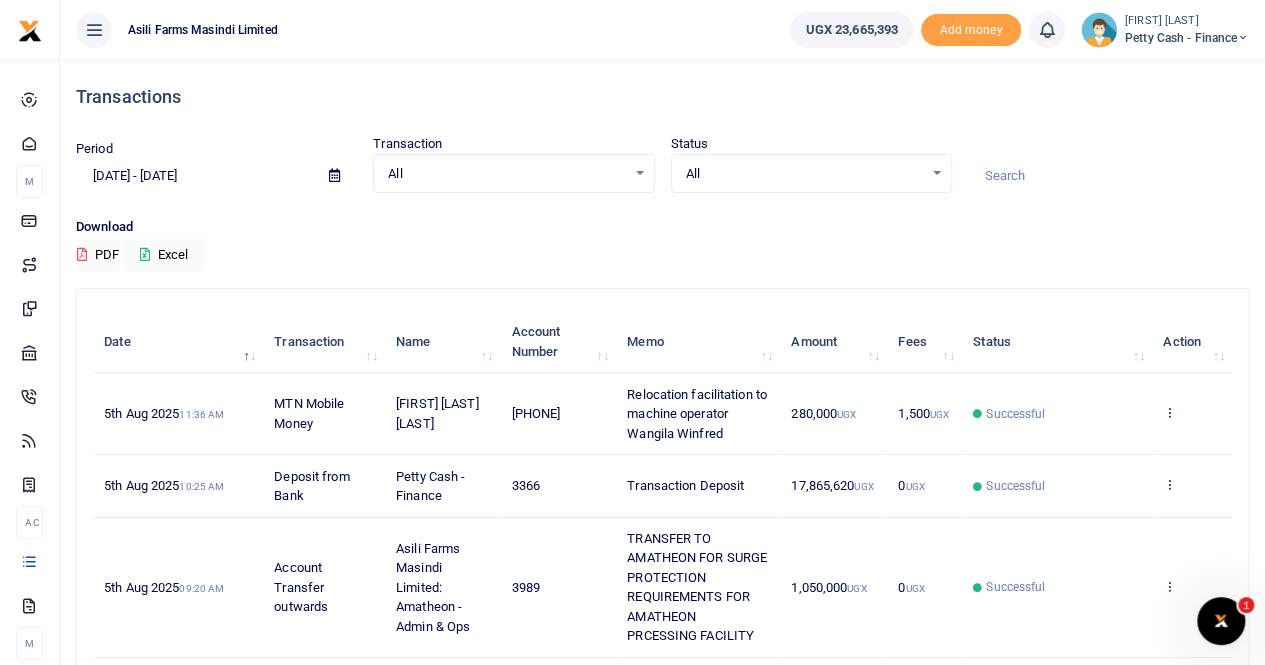 click at bounding box center (1169, 412) 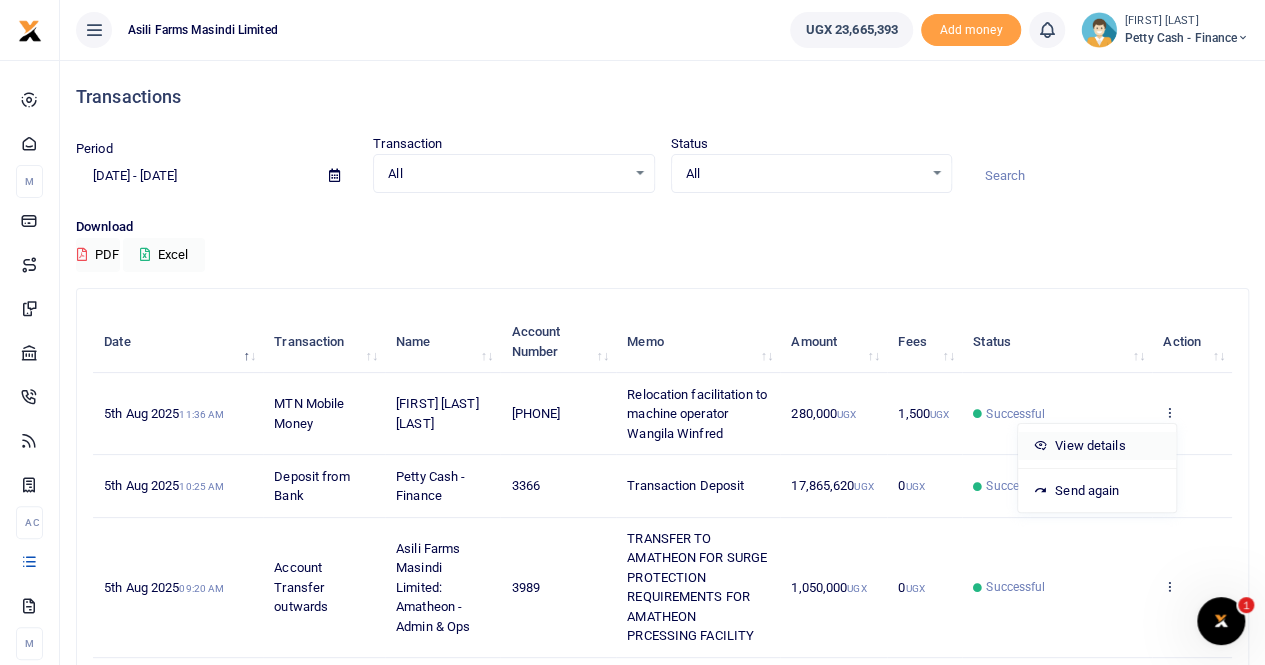click on "View details" at bounding box center [1097, 446] 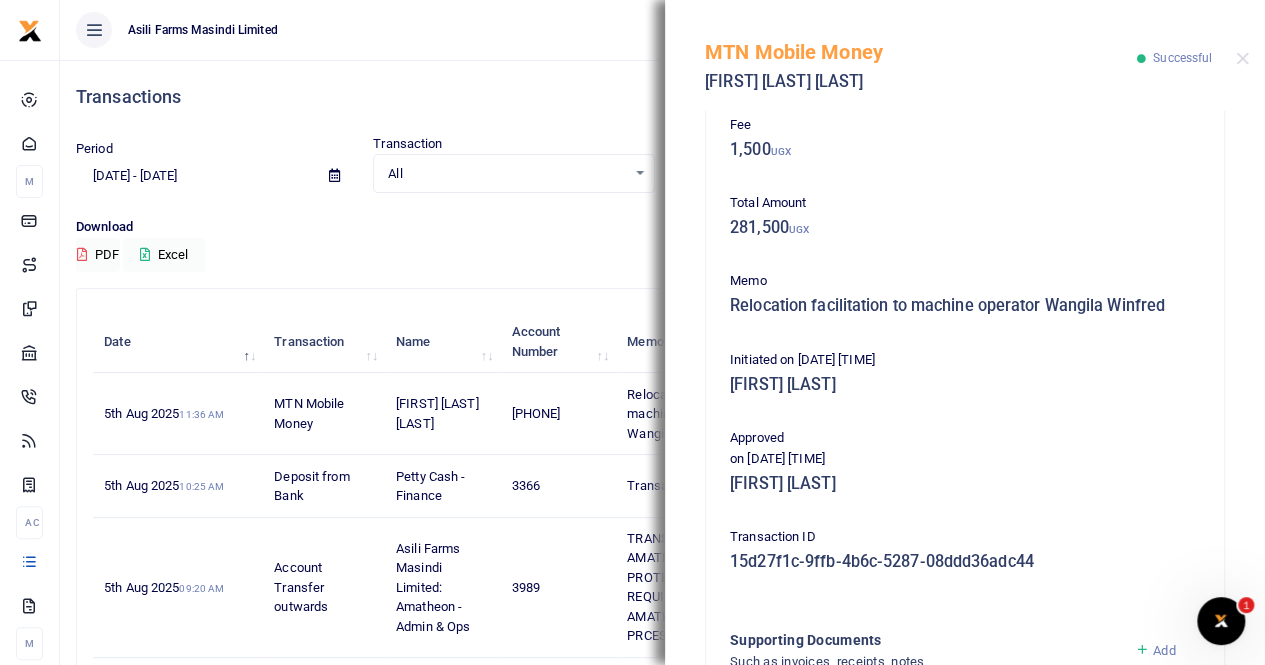scroll, scrollTop: 482, scrollLeft: 0, axis: vertical 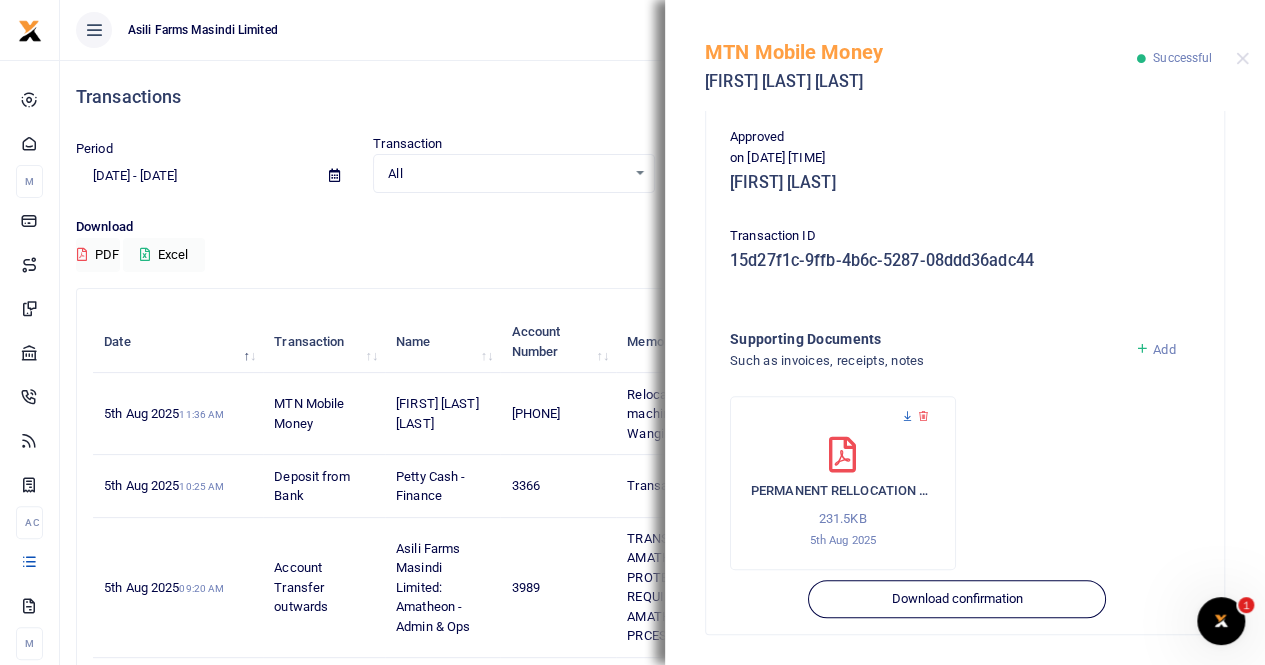 click at bounding box center [907, 416] 